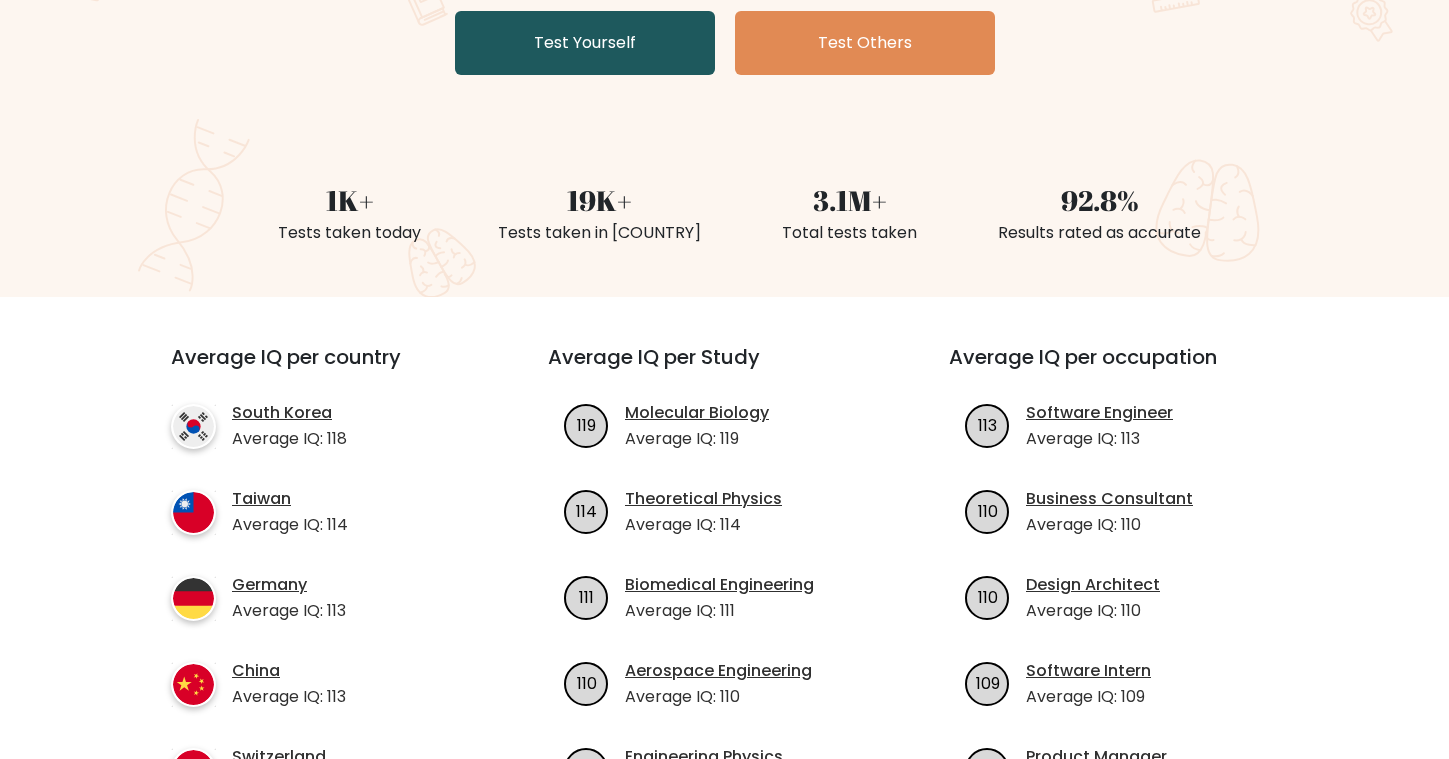 click on "Test Yourself" at bounding box center [585, 43] 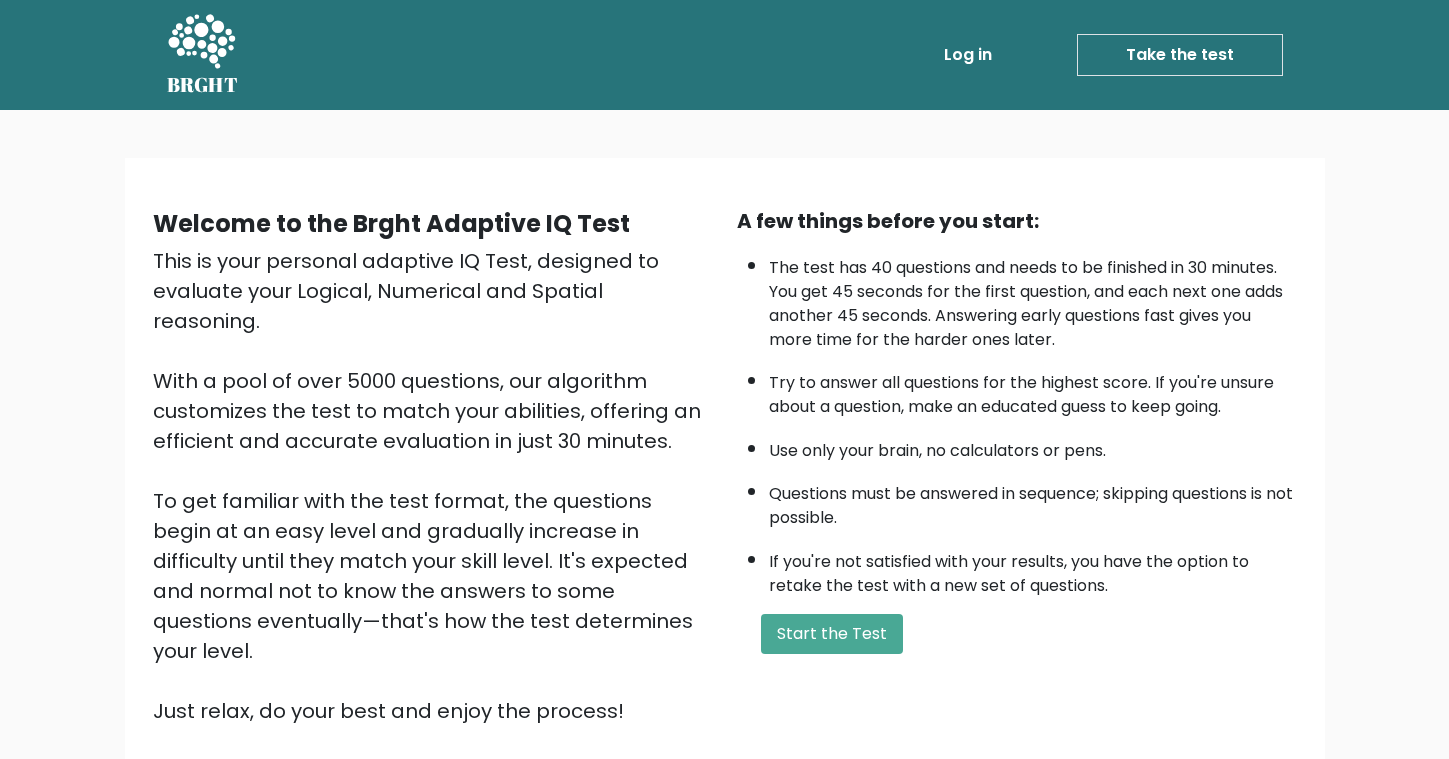 click on "A few things before you start:
The test has 40 questions and needs to be finished in 30 minutes. You get 45 seconds for the first question, and each next one adds another 45 seconds. Answering early questions fast gives you more time for the harder ones later.
Try to answer all questions for the highest score. If you're unsure about a question, make an educated guess to keep going.
Use only your brain, no calculators or pens.
Questions must be answered in sequence; skipping questions is not possible.
If you're not satisfied with your results, you have the option to retake the test with a new set of questions.
Start the Test" at bounding box center (1017, 466) 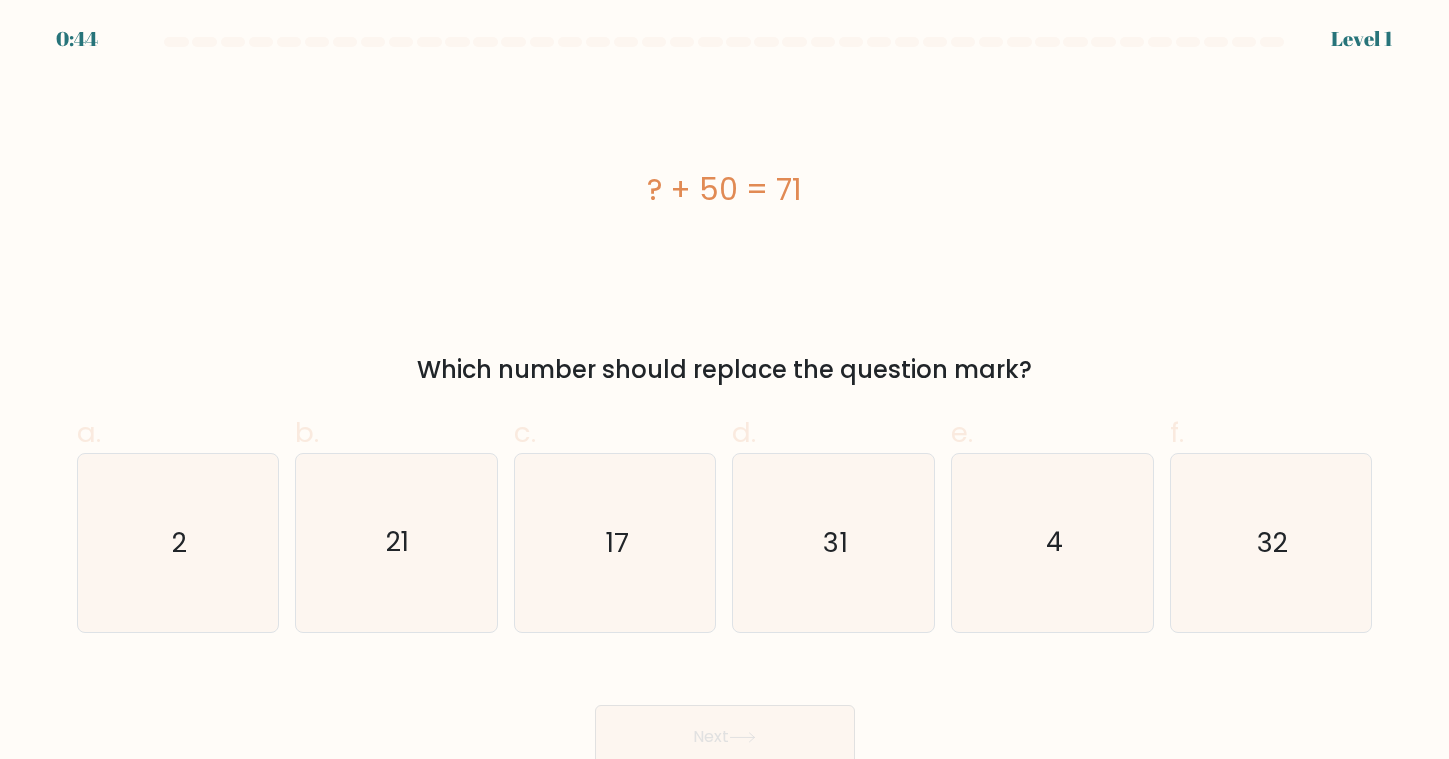 scroll, scrollTop: 0, scrollLeft: 0, axis: both 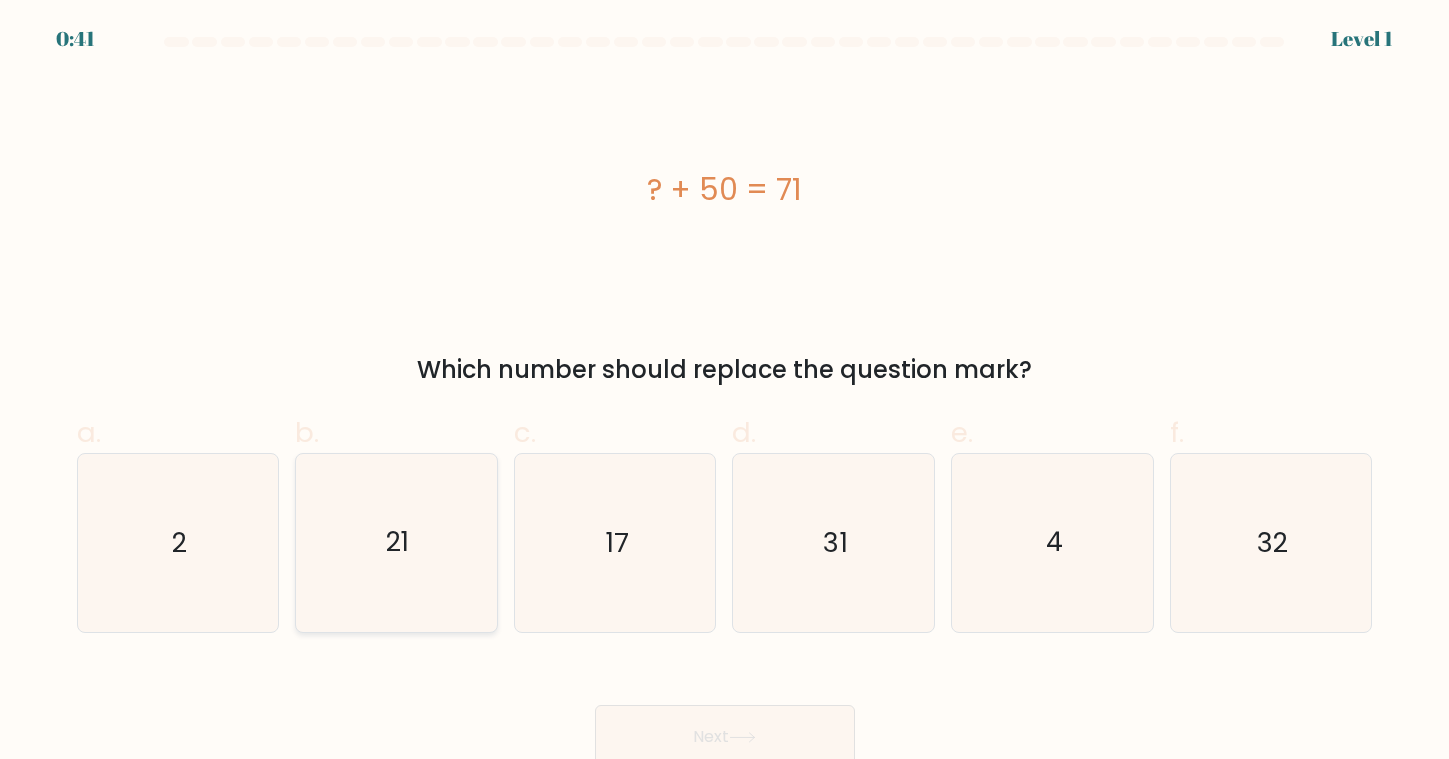 click on "21" at bounding box center (397, 543) 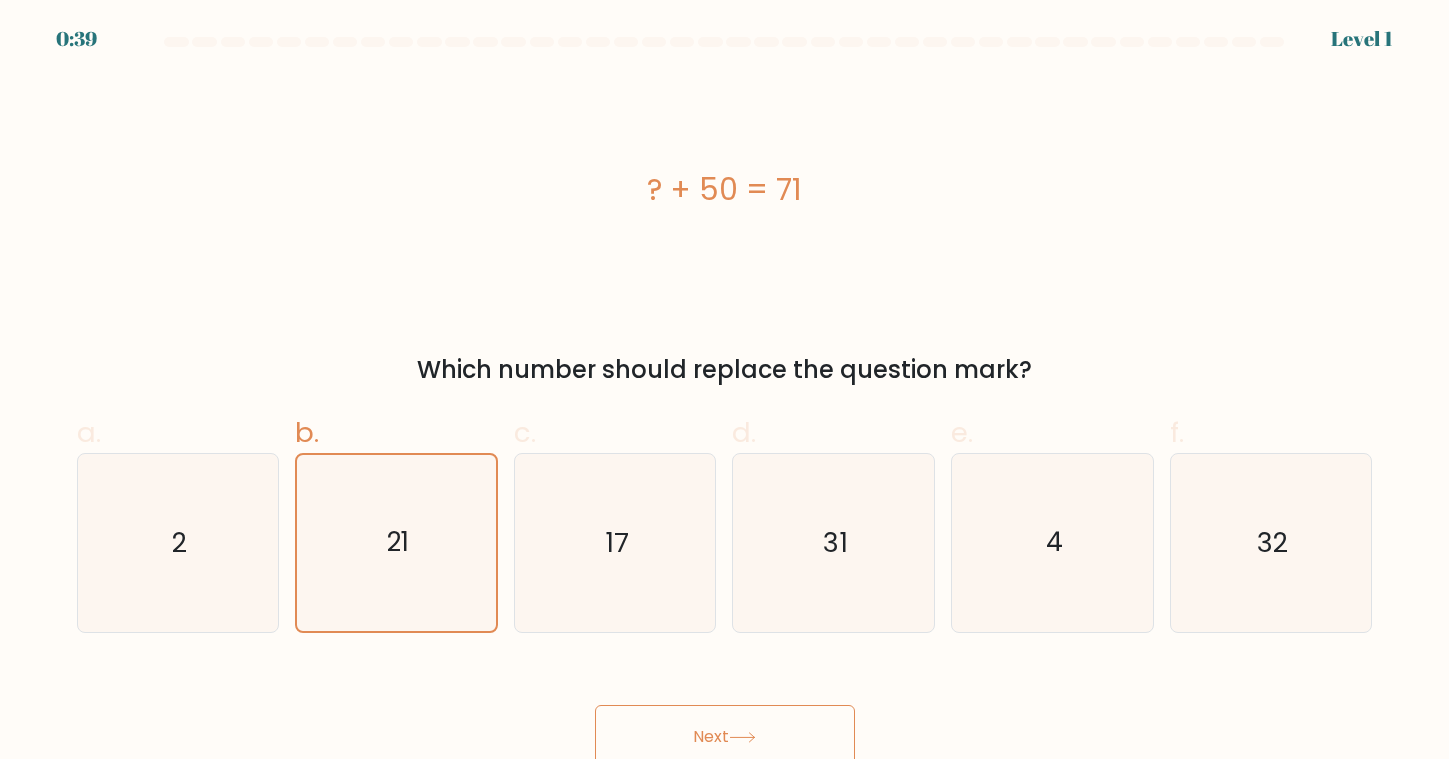 click on "Next" at bounding box center (725, 737) 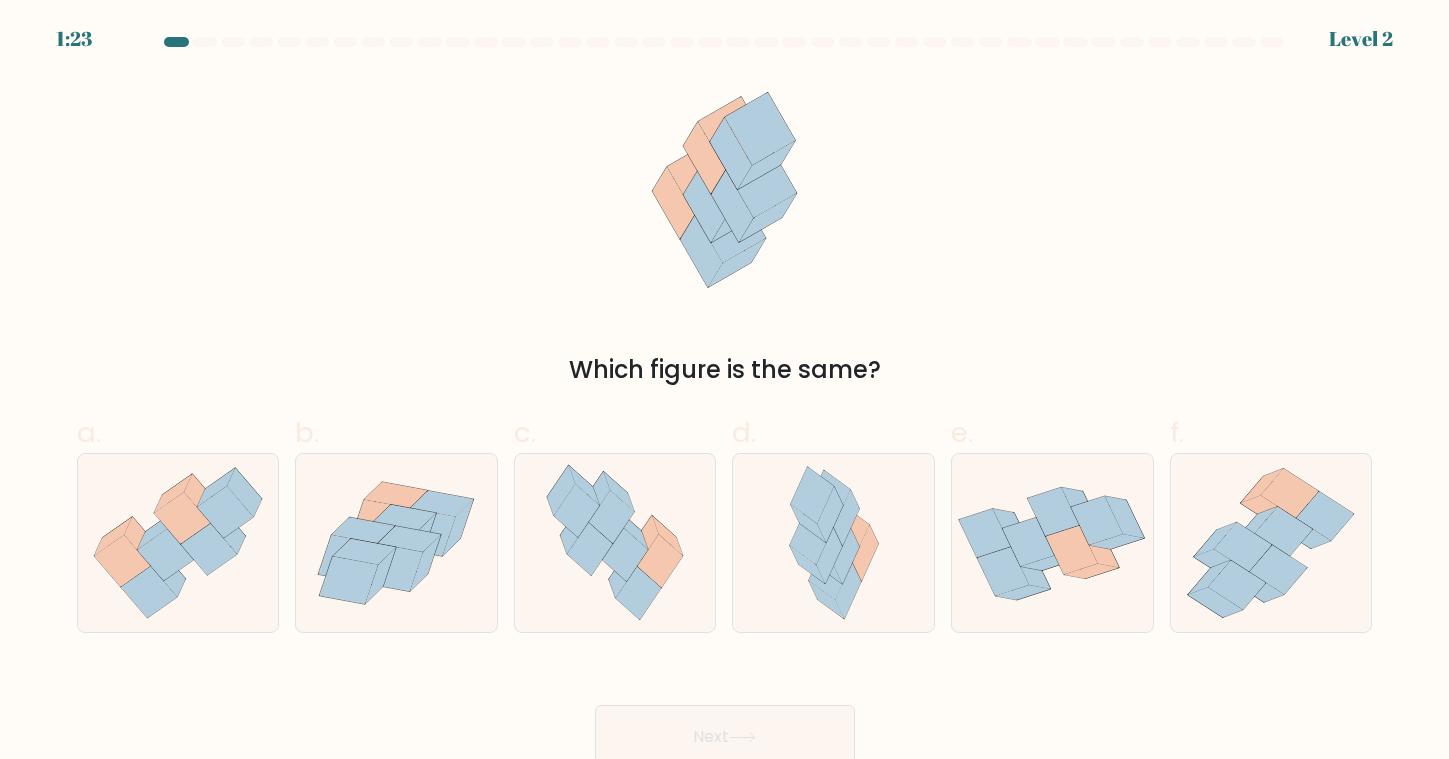 scroll, scrollTop: 9, scrollLeft: 0, axis: vertical 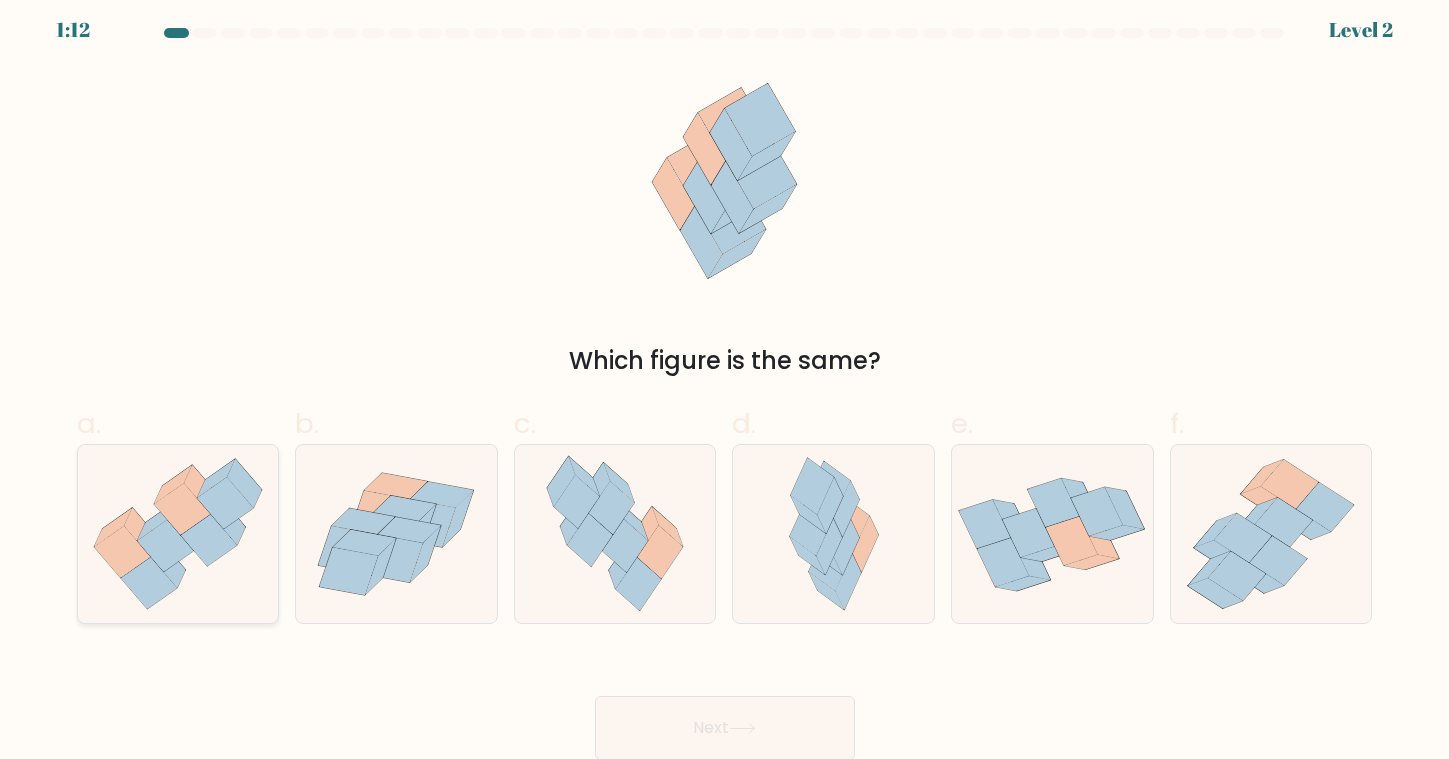 click at bounding box center (225, 503) 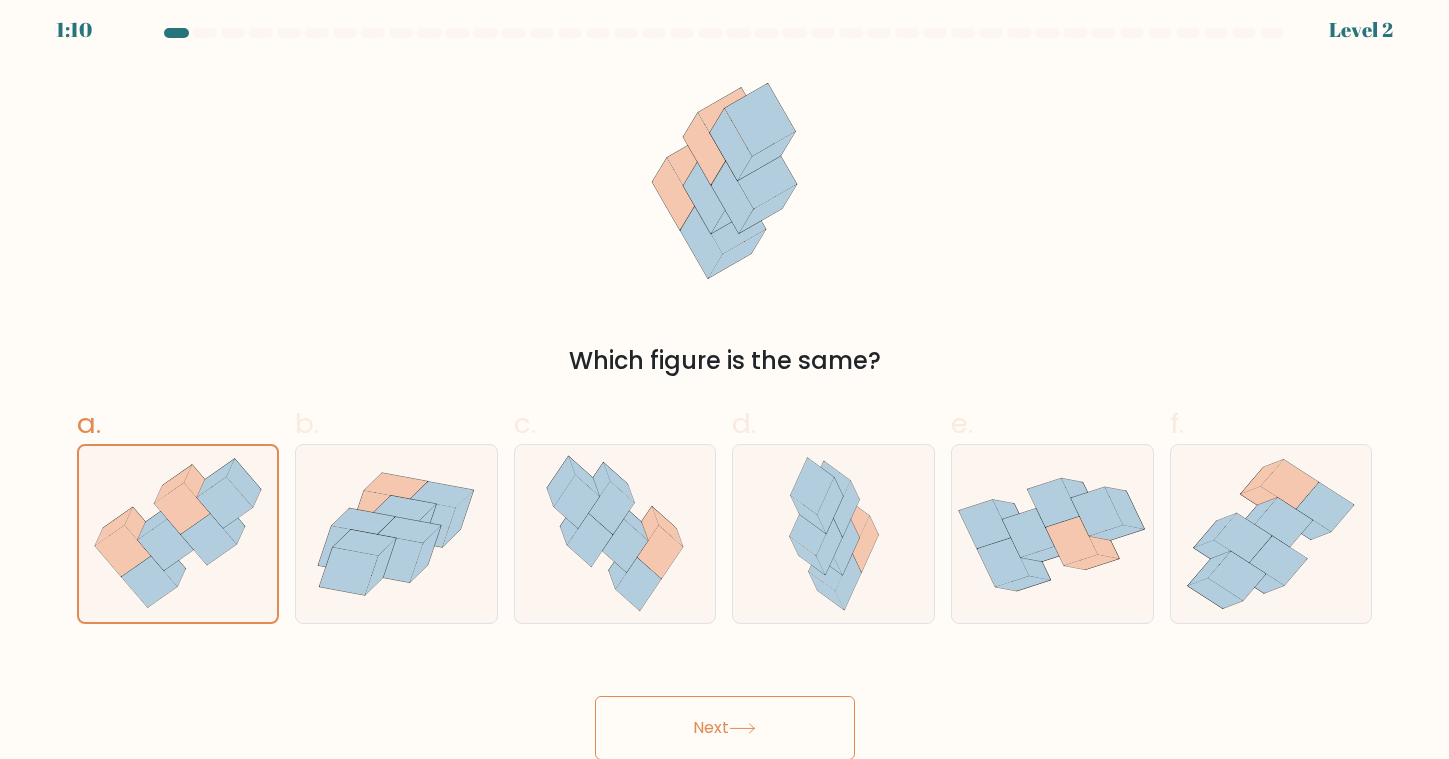 click on "Next" at bounding box center [725, 728] 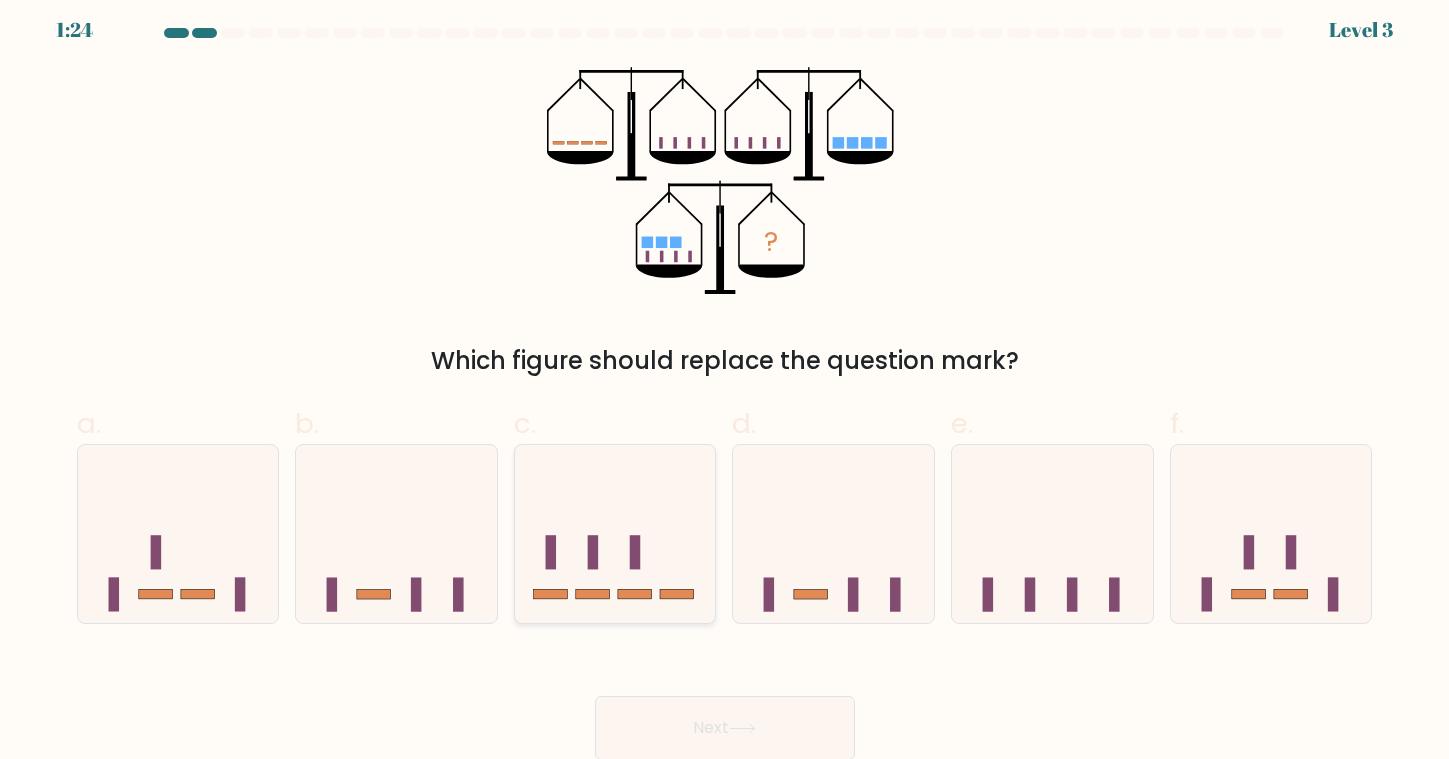 click at bounding box center (615, 534) 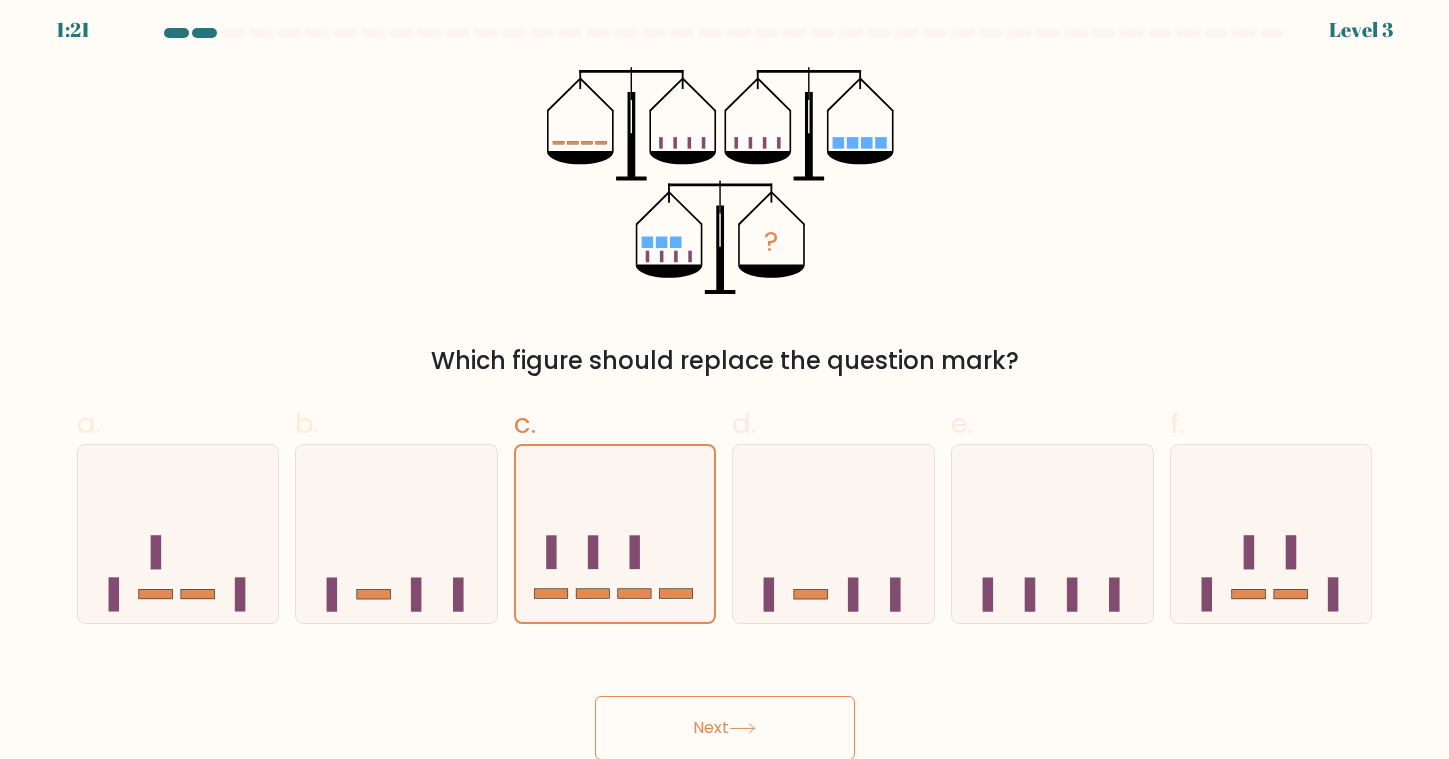 click on "Next" at bounding box center (725, 728) 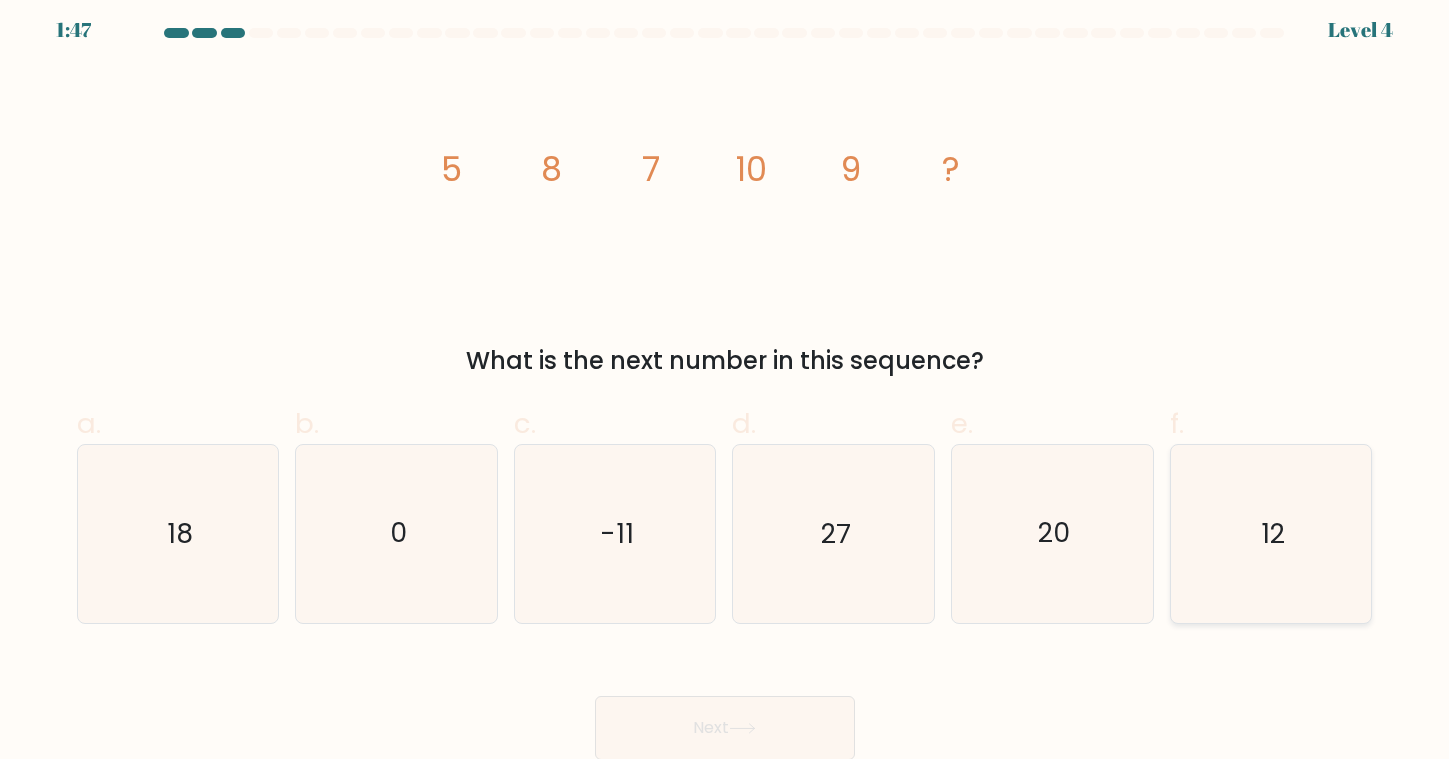 click on "12" at bounding box center [1271, 534] 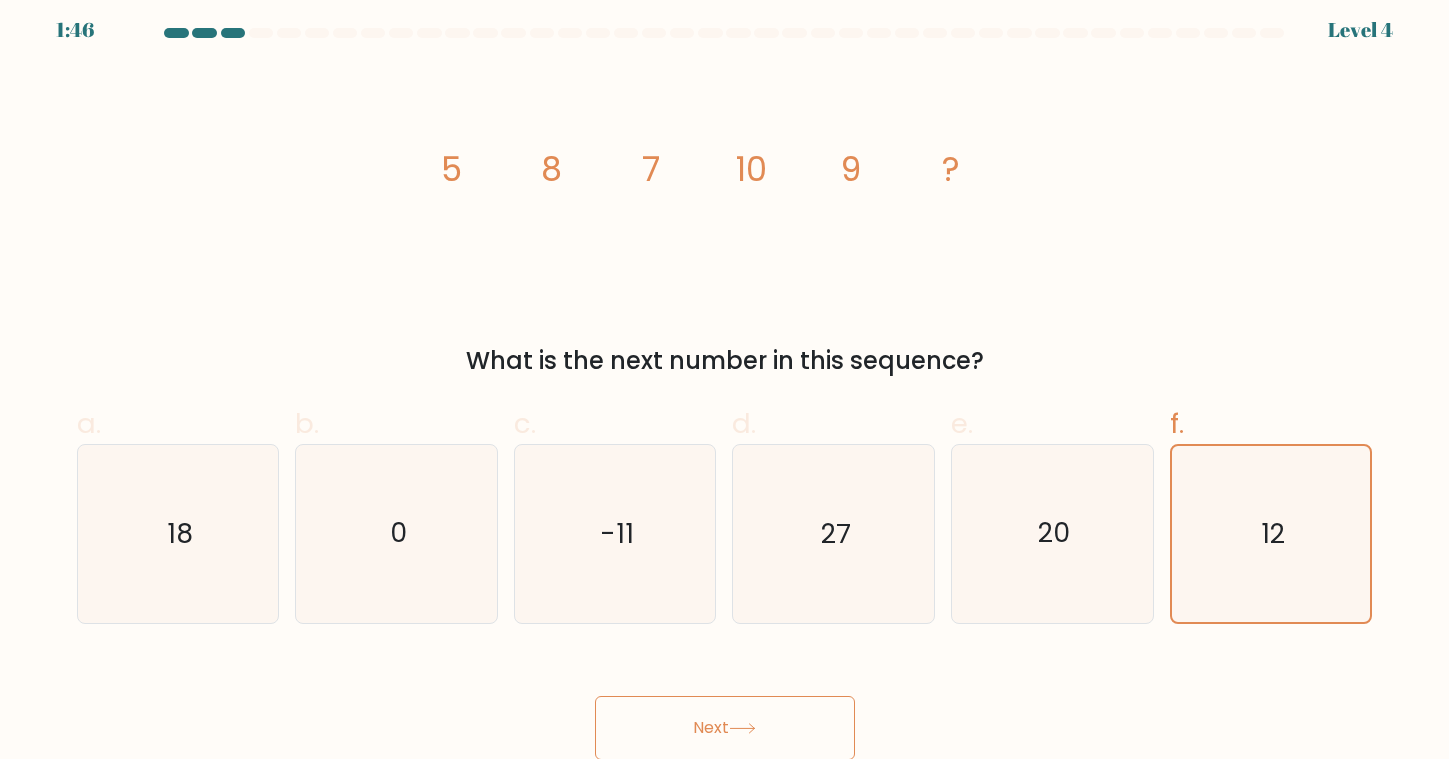 click on "Next" at bounding box center [725, 728] 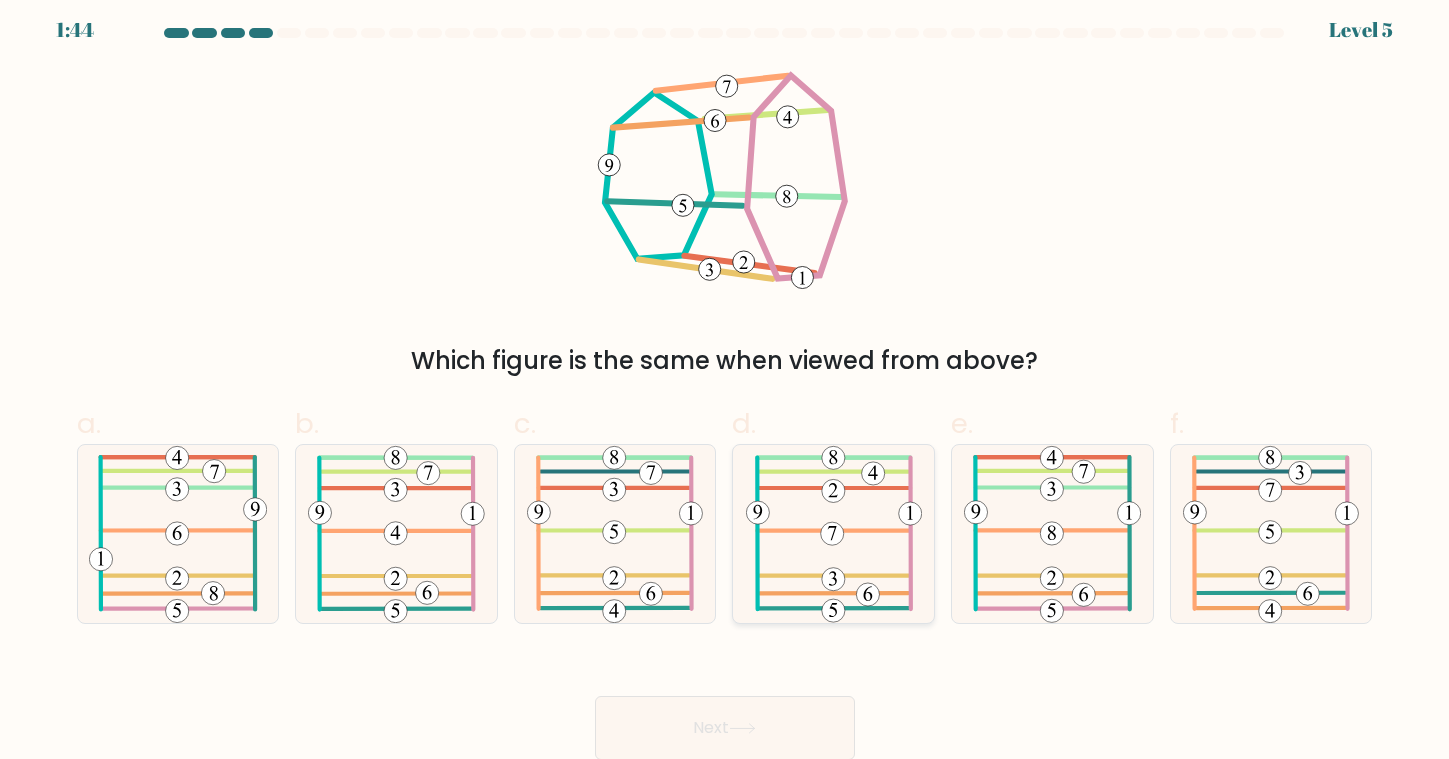 click at bounding box center (834, 534) 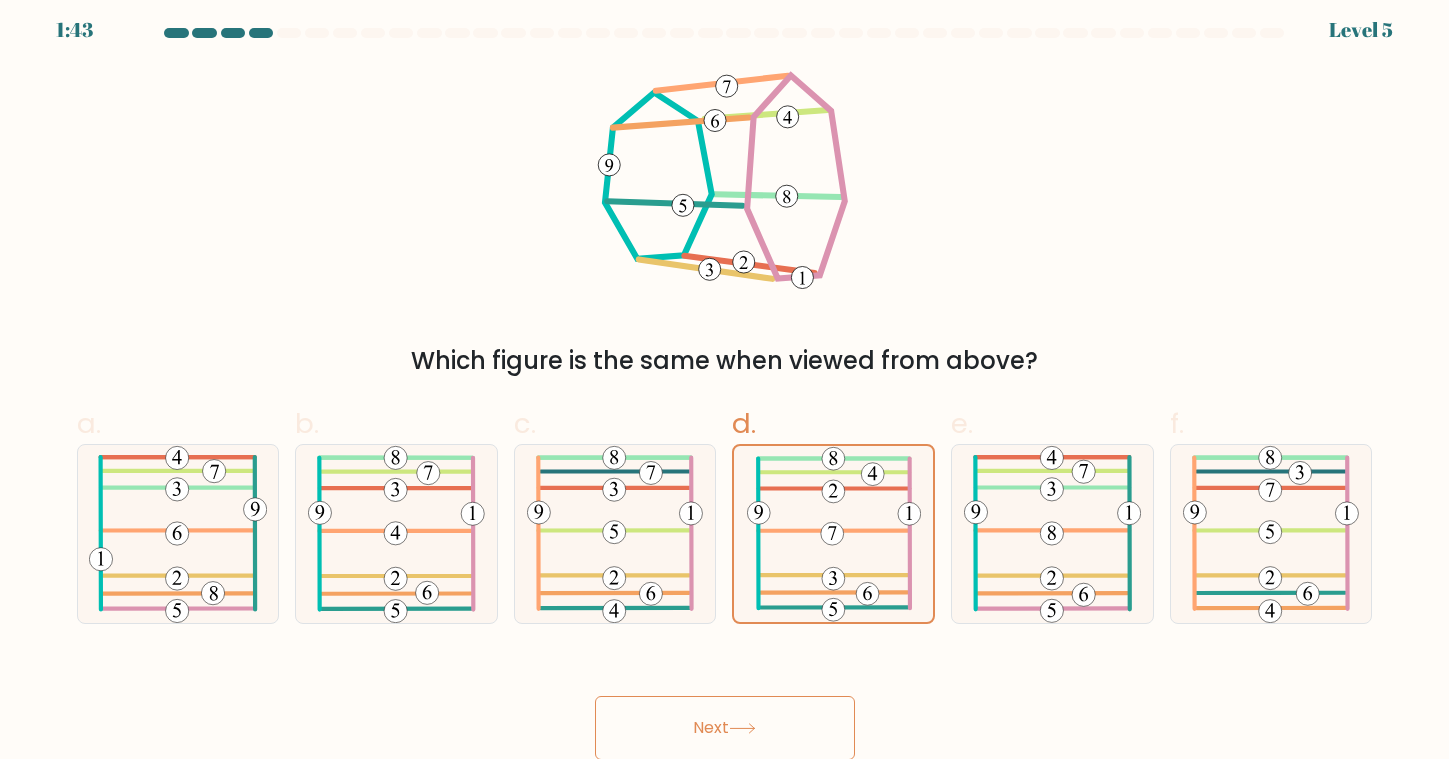click on "Next" at bounding box center [725, 728] 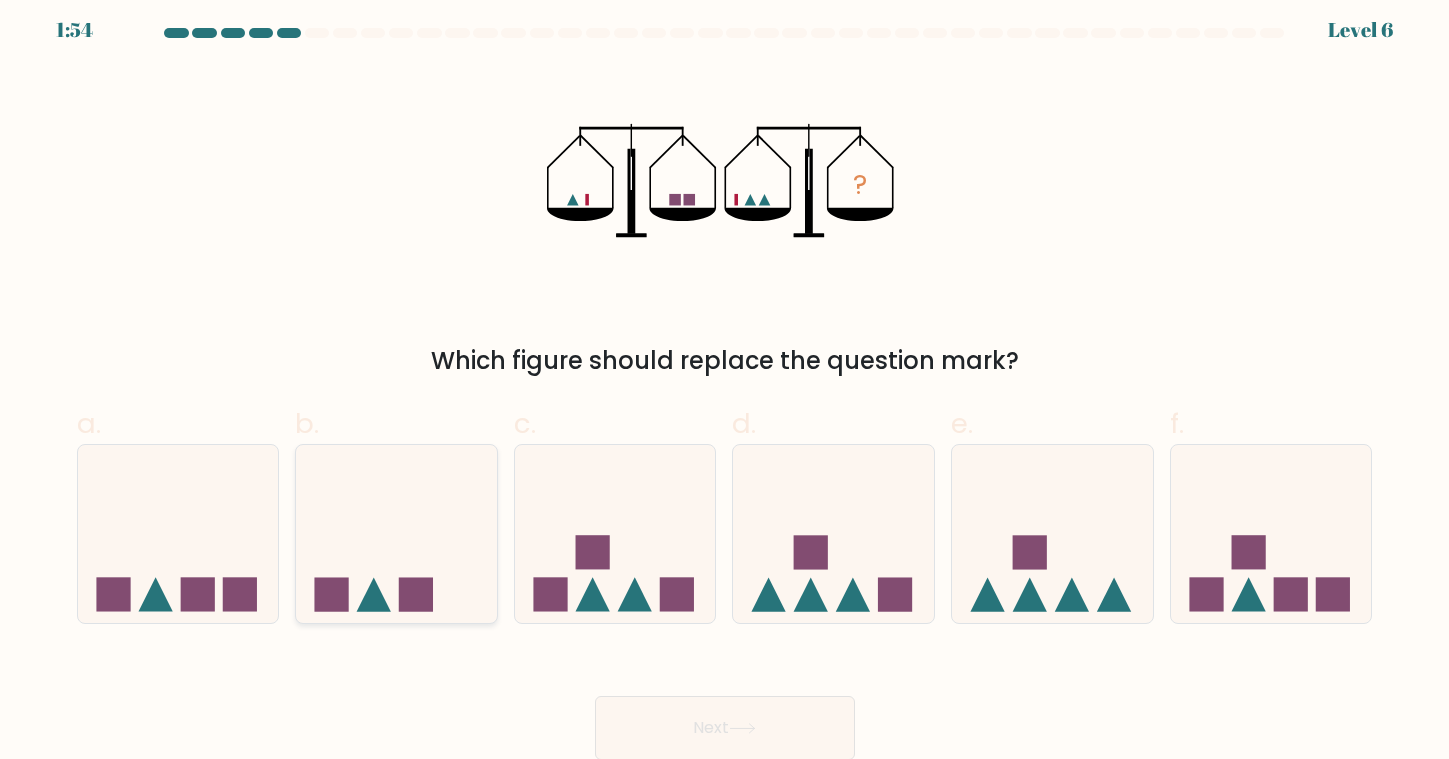 click at bounding box center (416, 594) 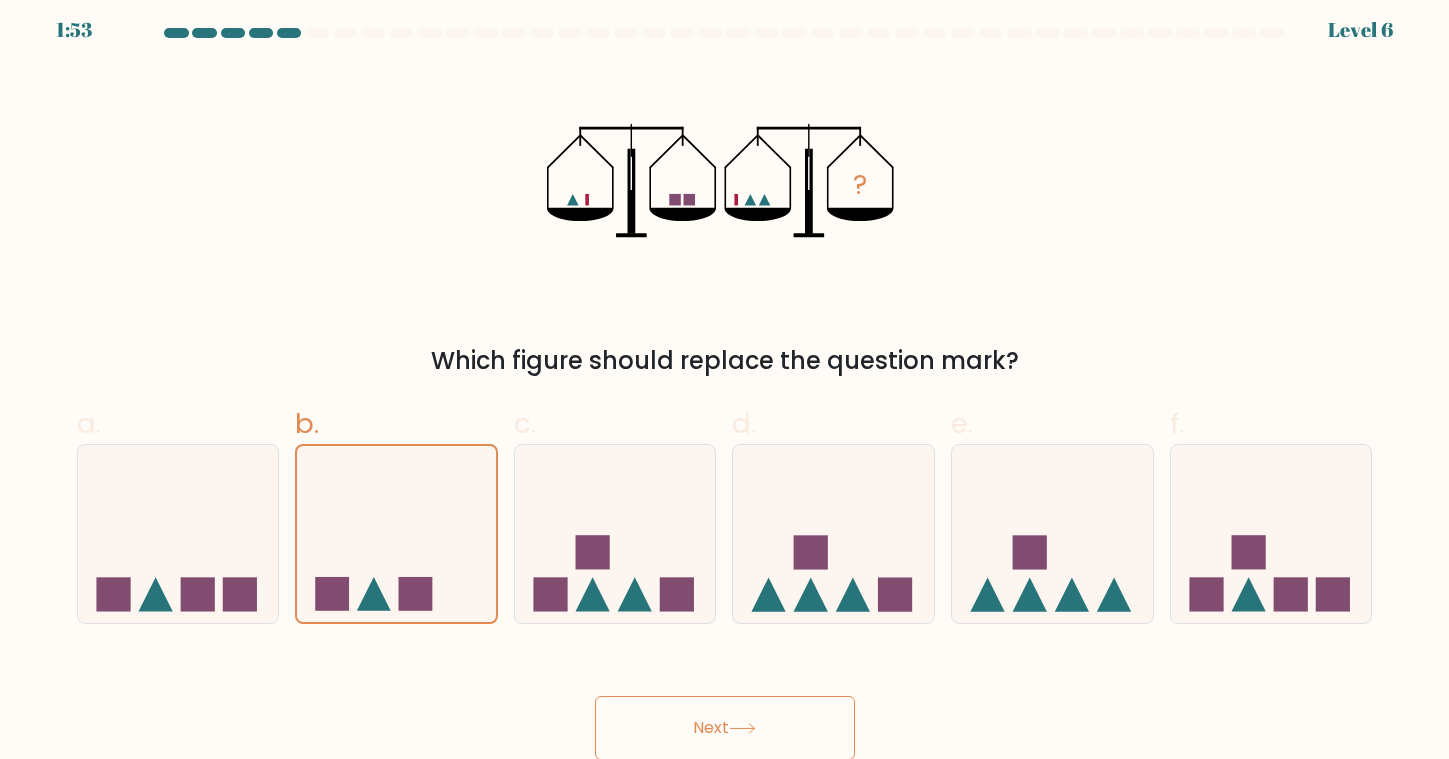 click on "Next" at bounding box center [725, 728] 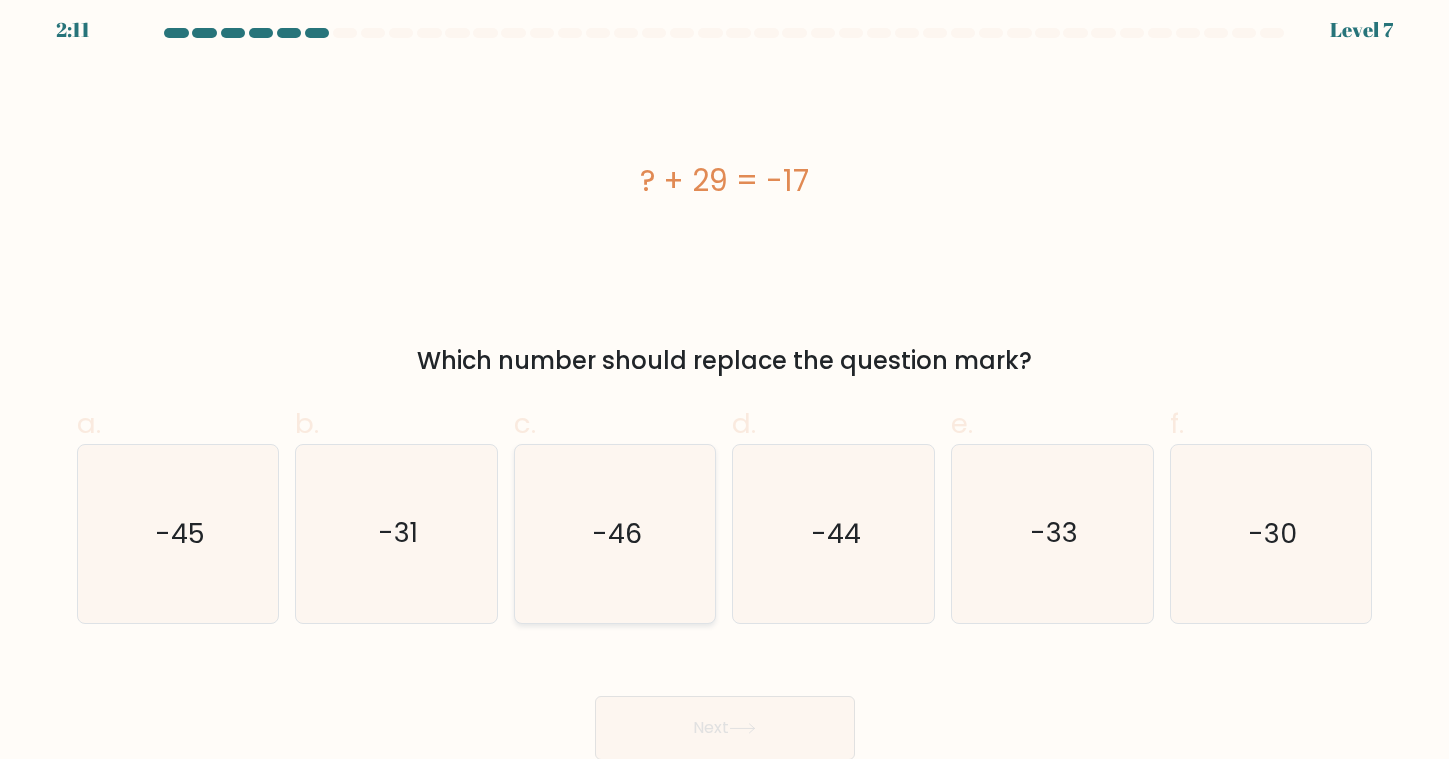 click on "-46" at bounding box center (615, 534) 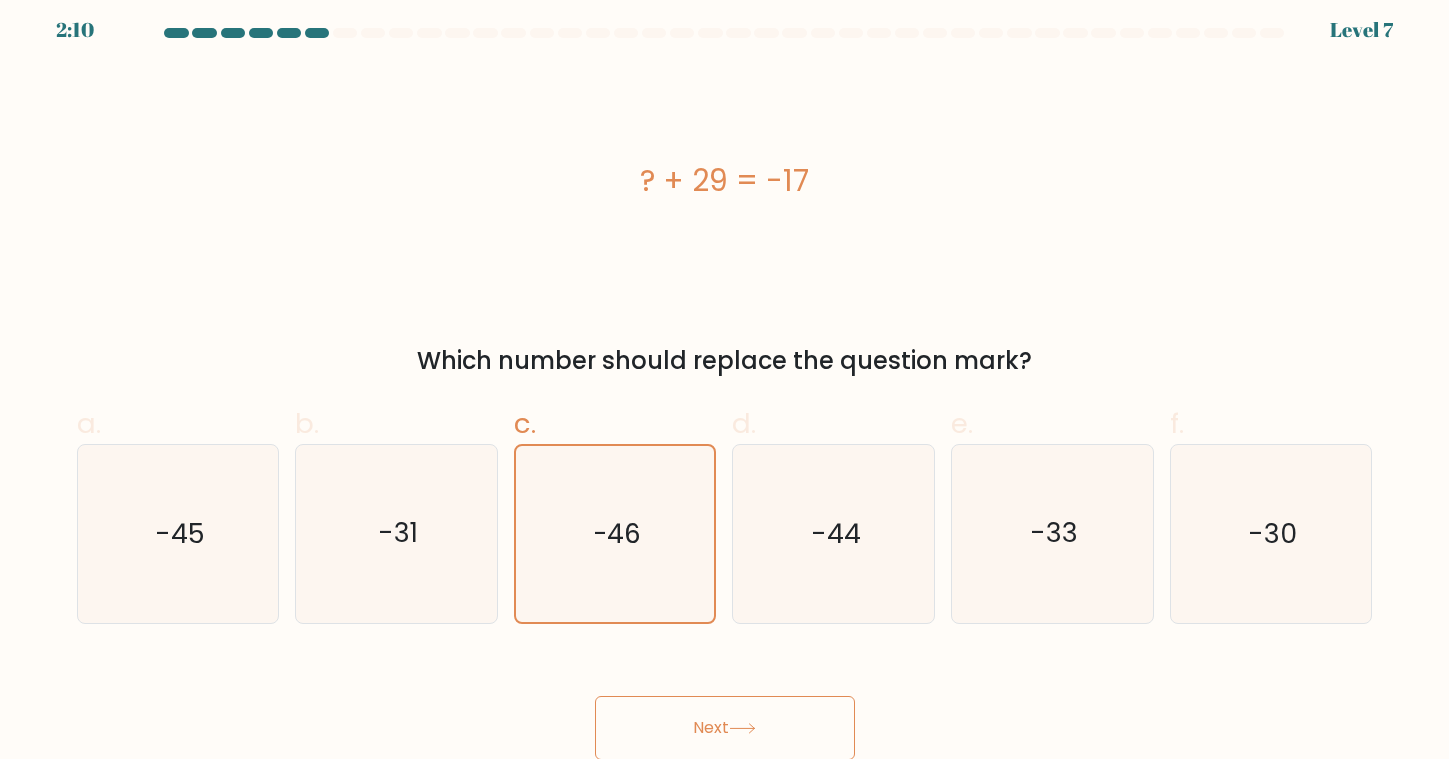 click on "Next" at bounding box center (725, 728) 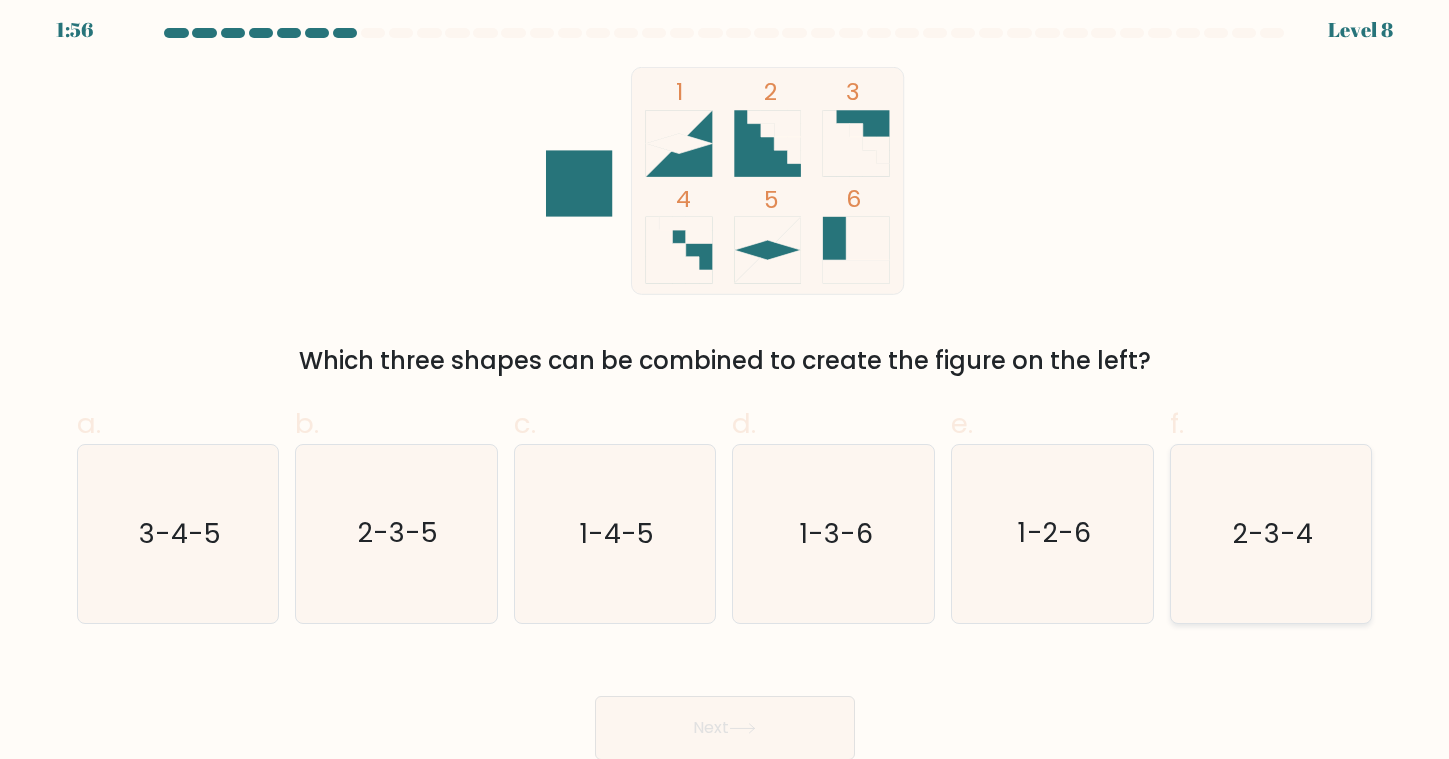 click on "2-3-4" at bounding box center (1271, 534) 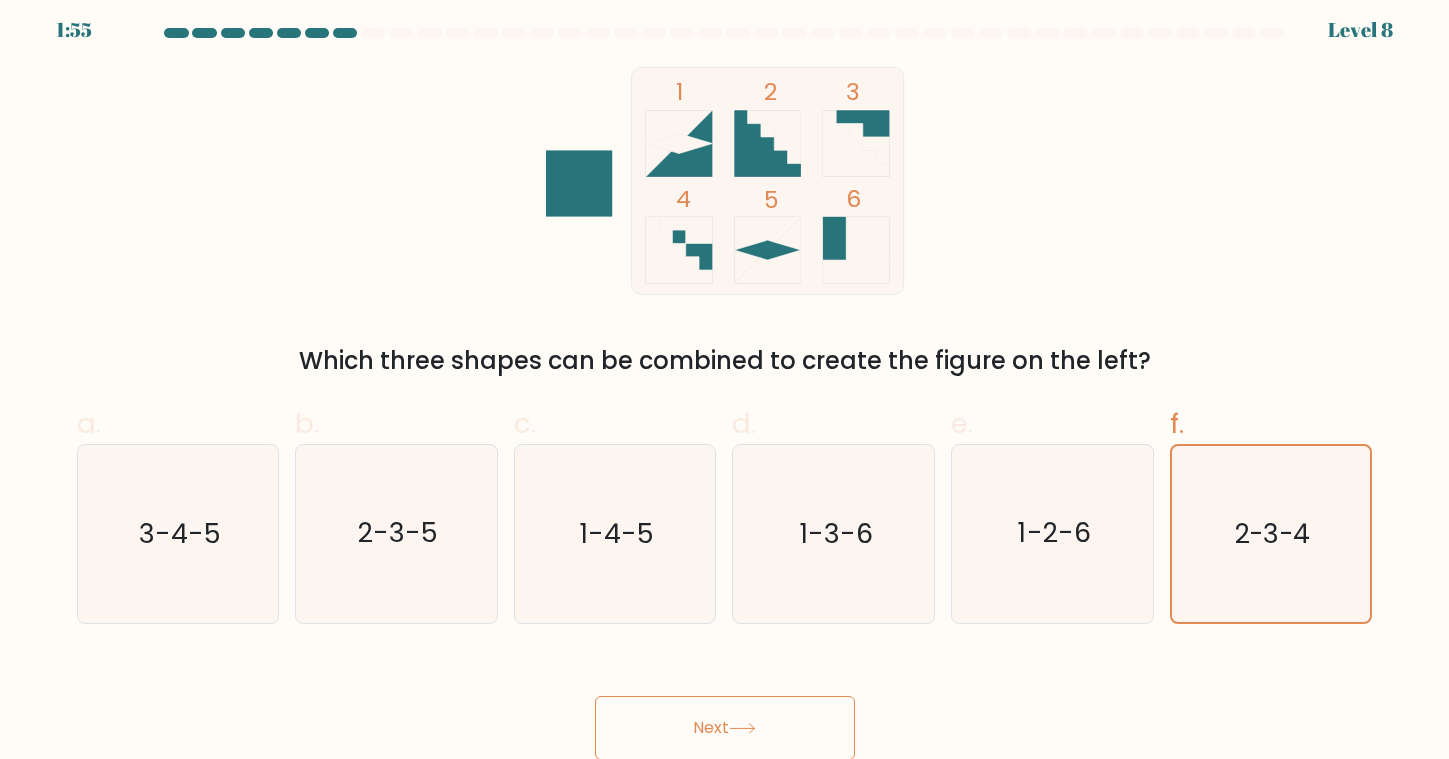 click on "Next" at bounding box center [725, 728] 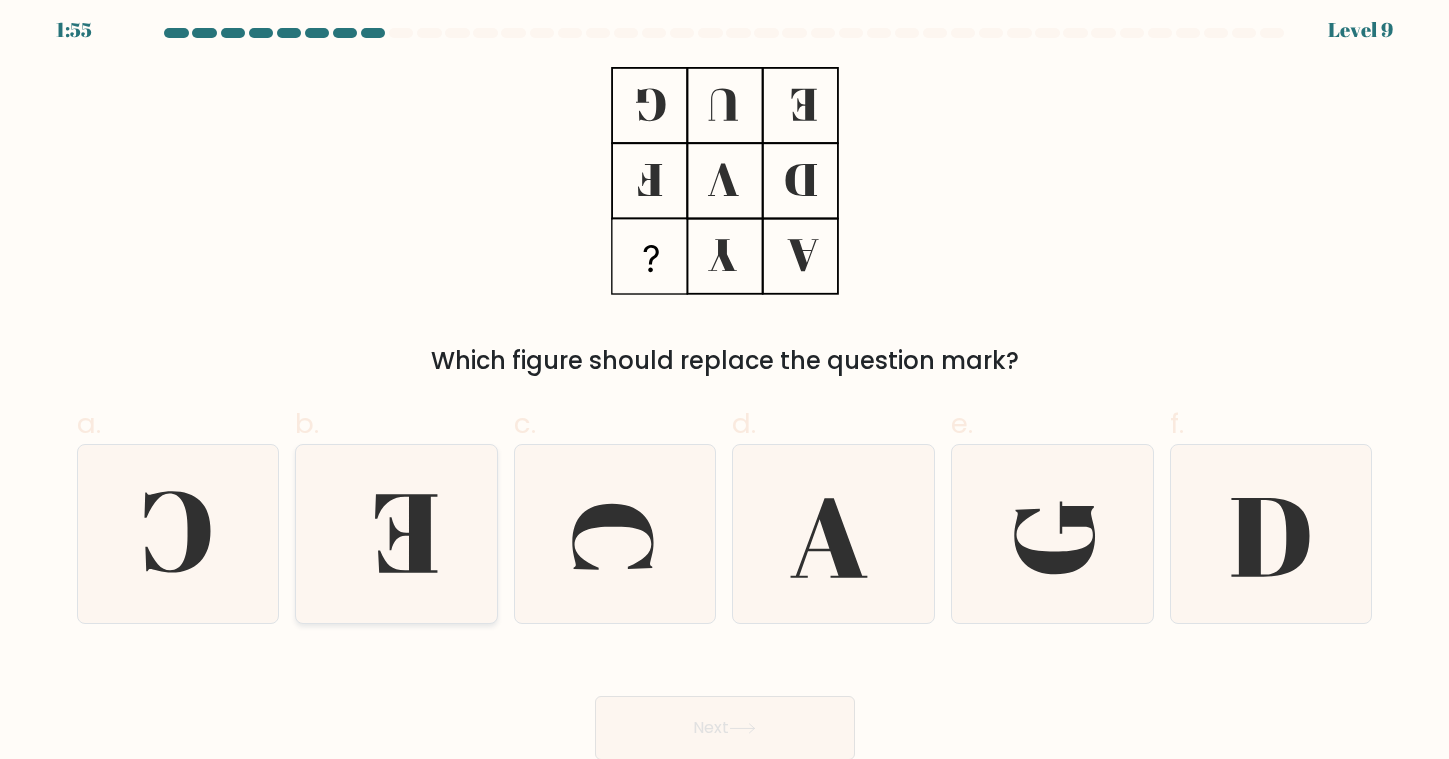click at bounding box center [397, 534] 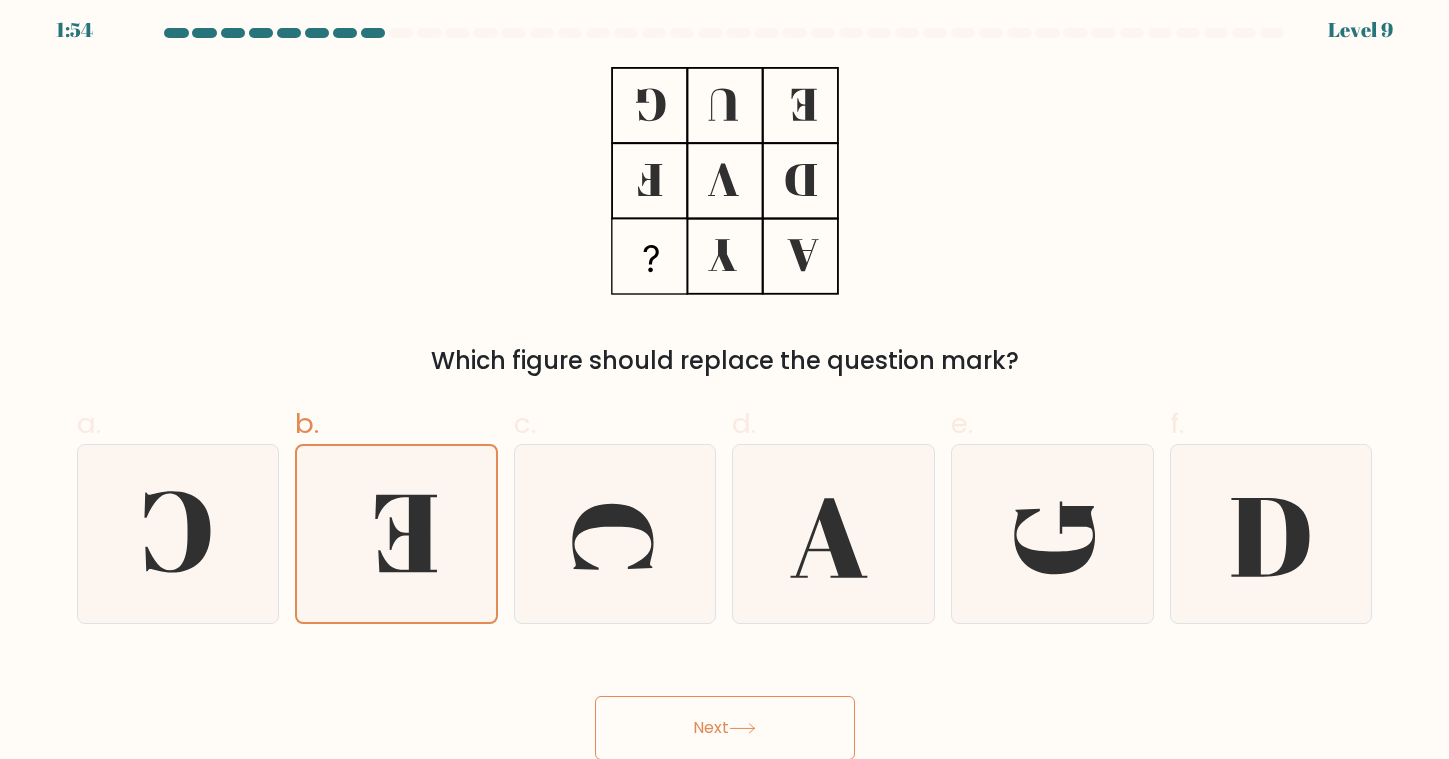 click on "Next" at bounding box center [725, 728] 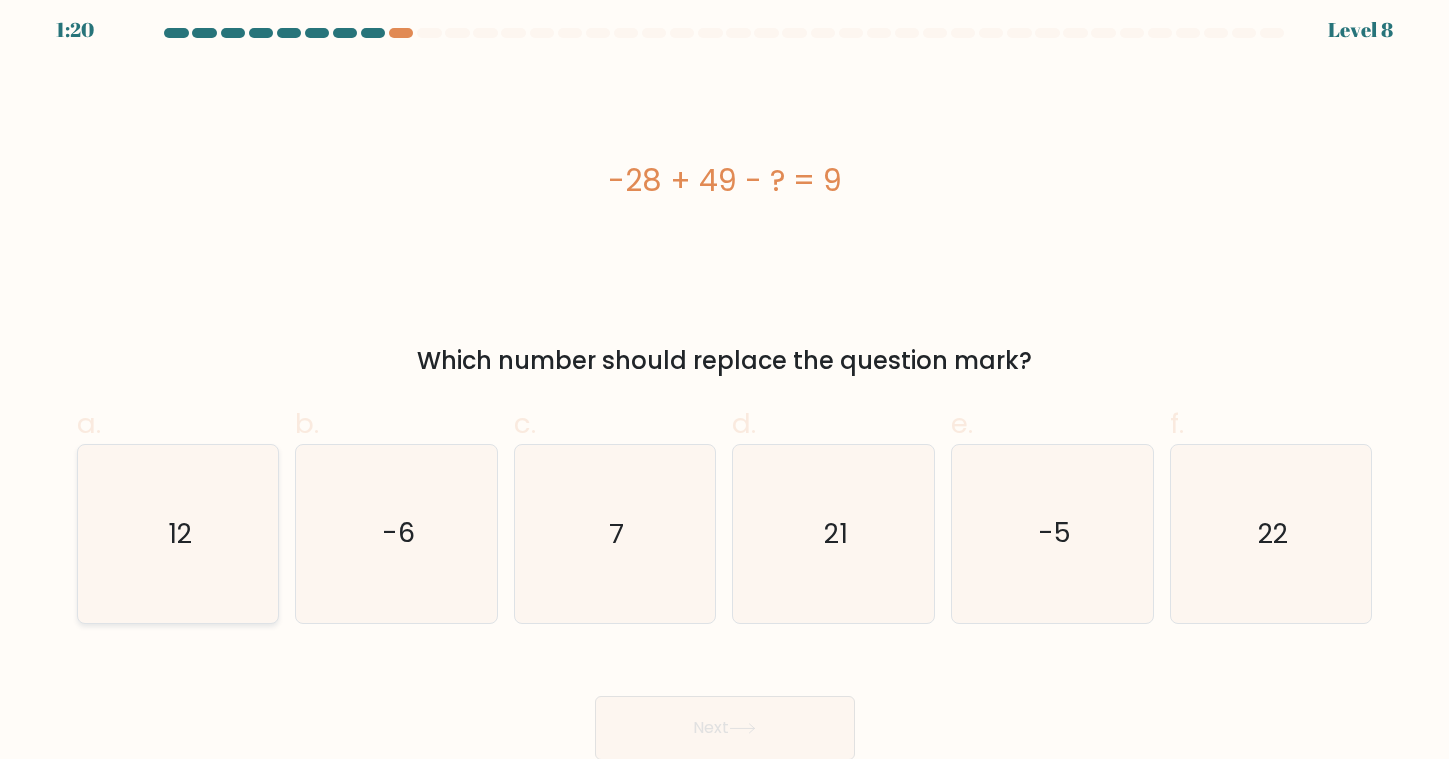 click on "12" at bounding box center (178, 534) 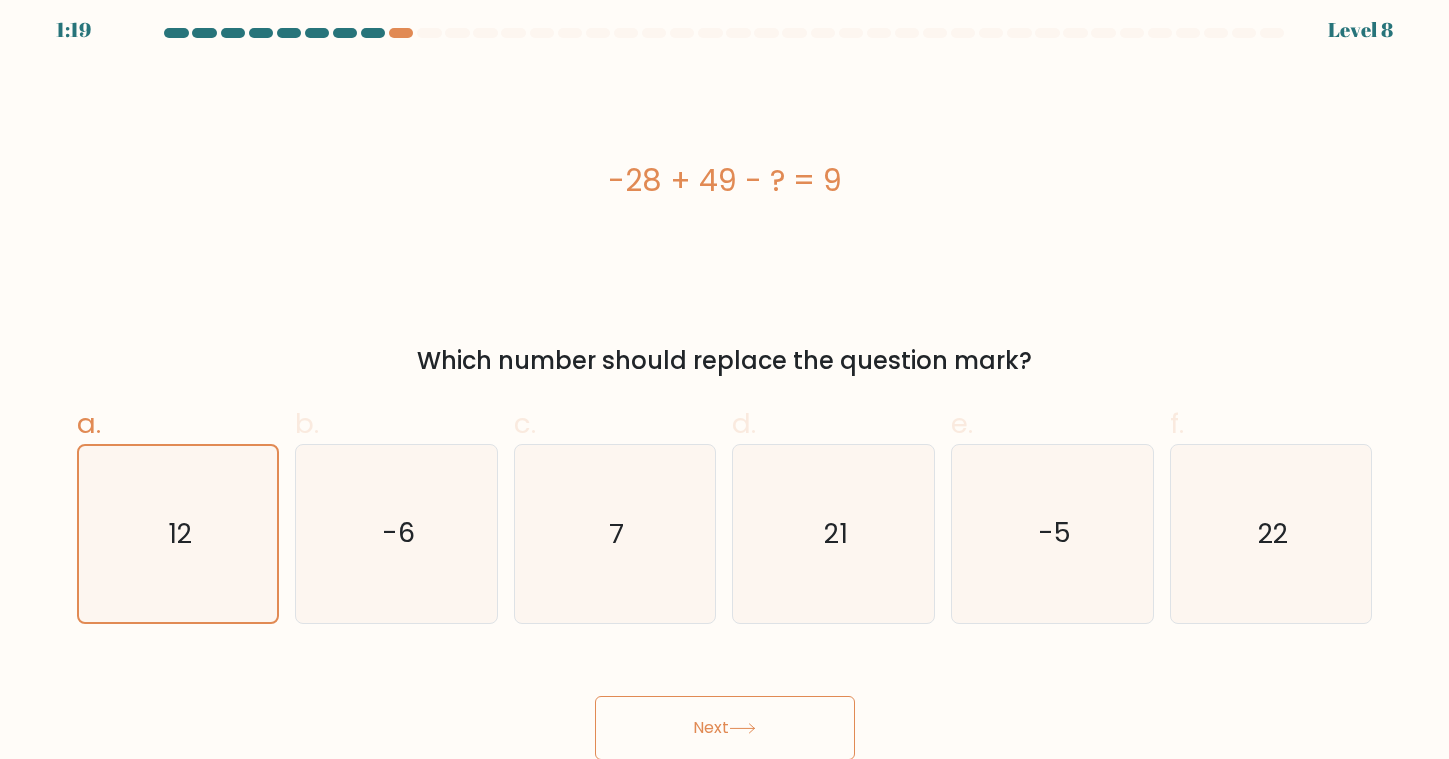 click on "Next" at bounding box center [725, 728] 